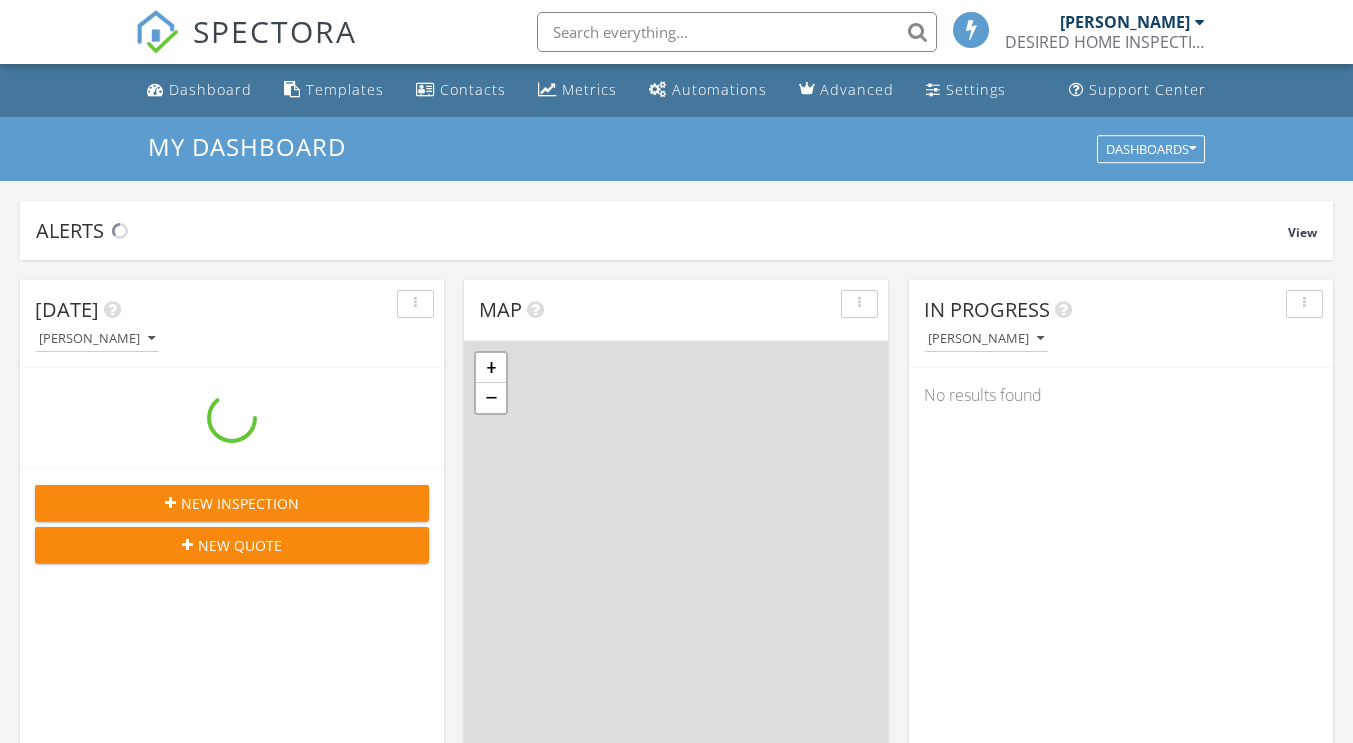 scroll, scrollTop: 0, scrollLeft: 0, axis: both 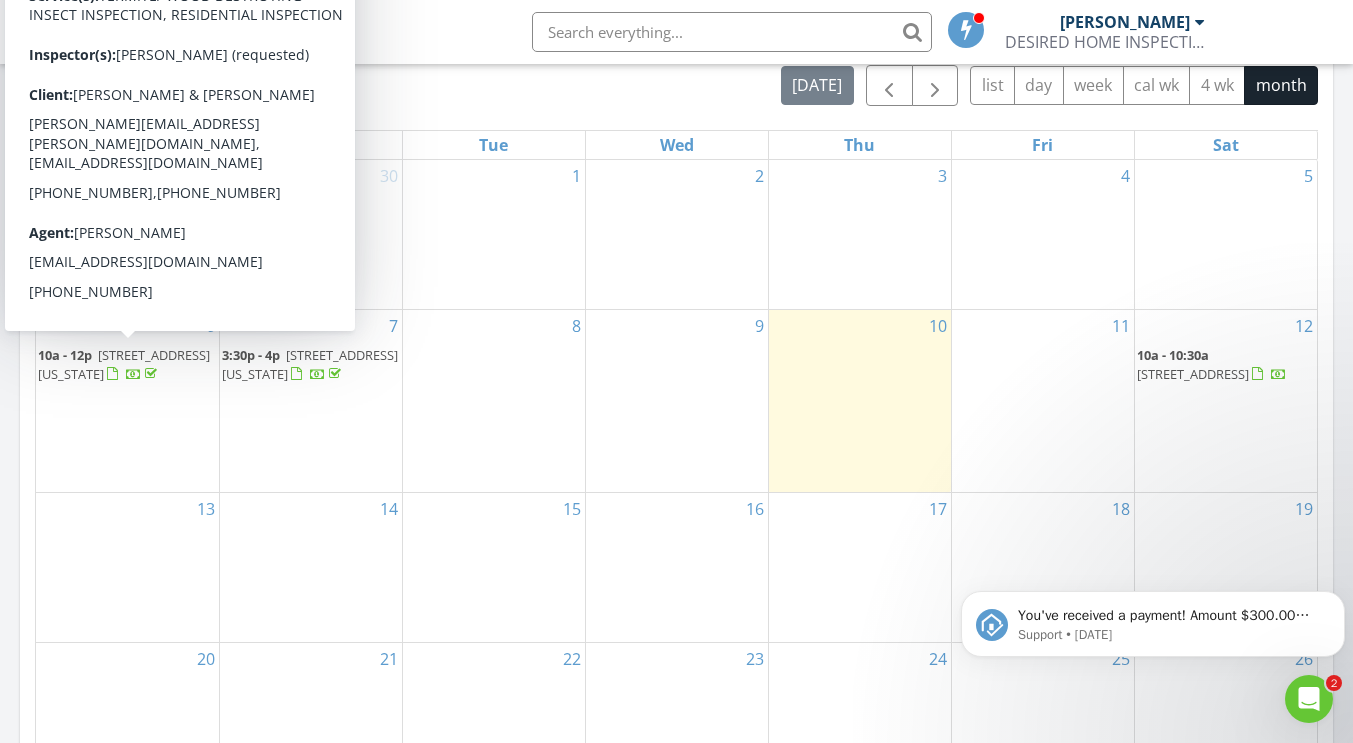 click on "[STREET_ADDRESS][US_STATE]" at bounding box center [124, 364] 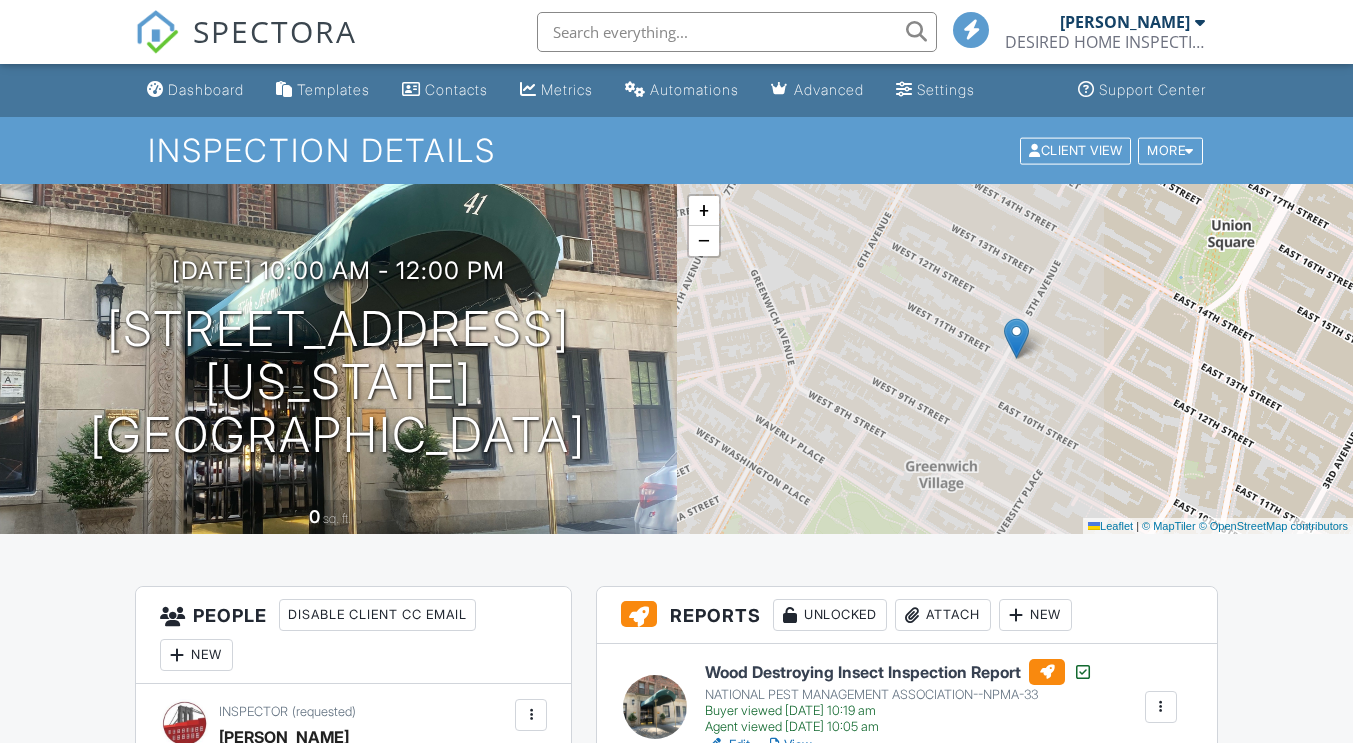 scroll, scrollTop: 0, scrollLeft: 0, axis: both 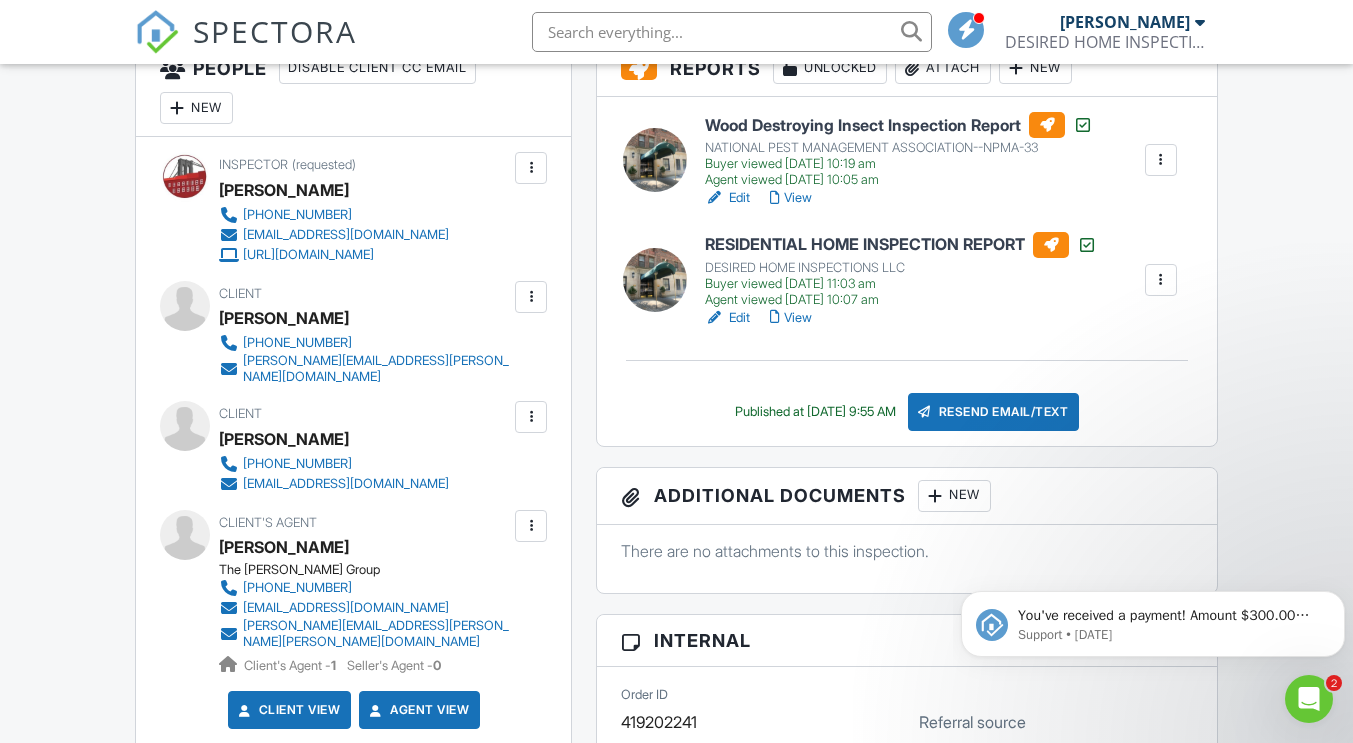 click on "415-722-7962" at bounding box center [297, 343] 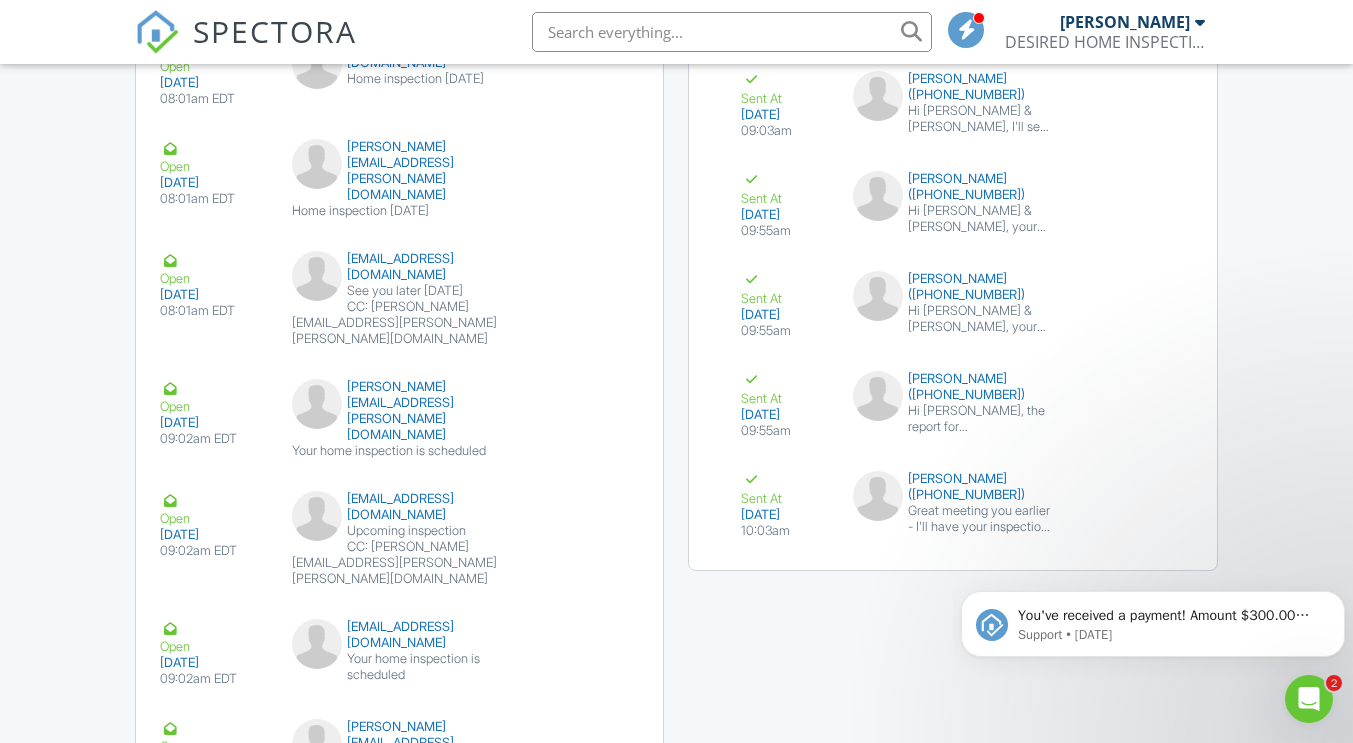 scroll, scrollTop: 3271, scrollLeft: 0, axis: vertical 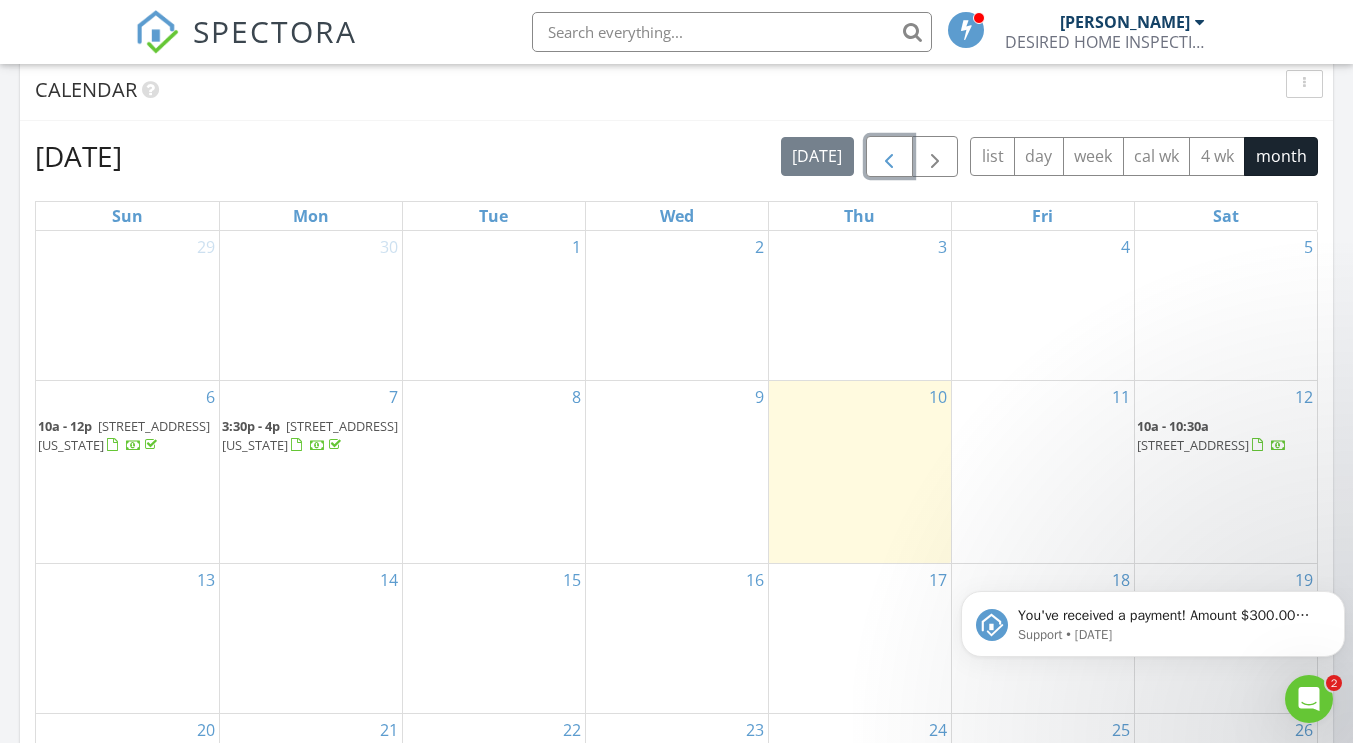 click at bounding box center (889, 157) 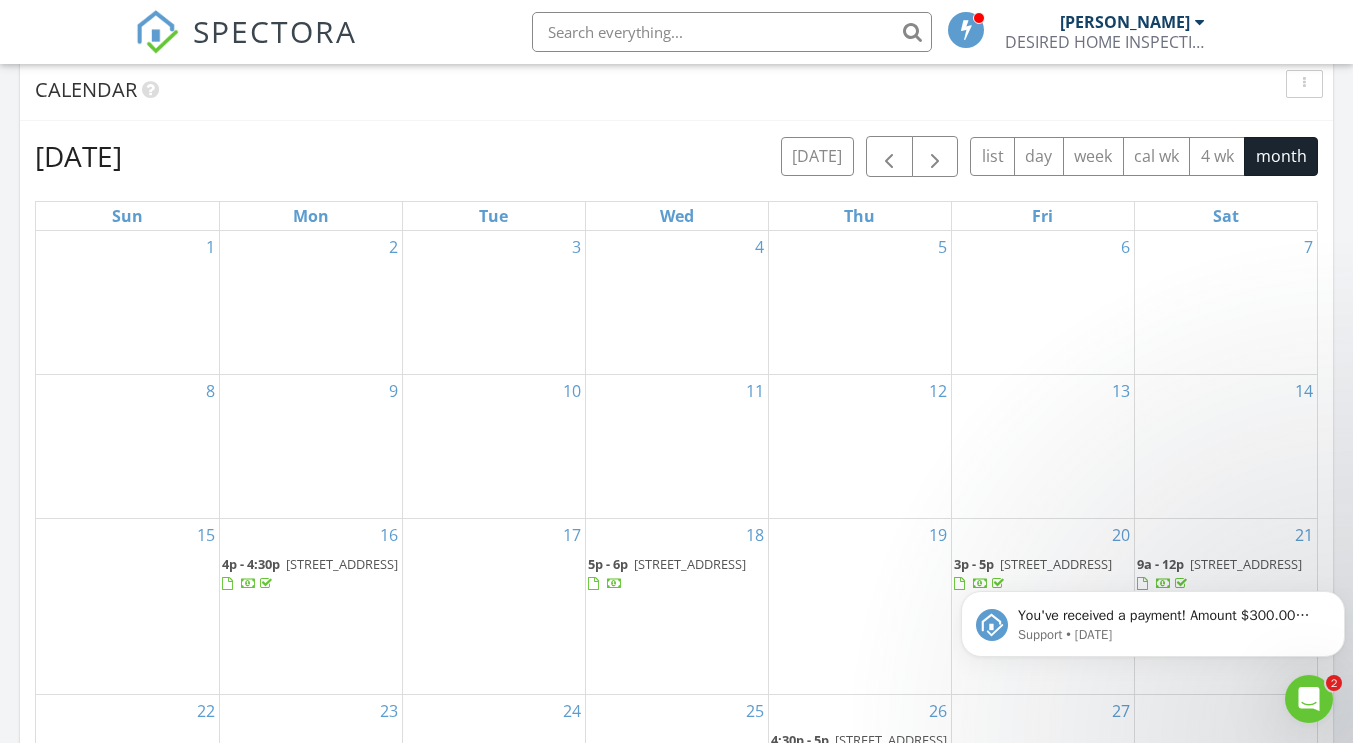 click on "You've received a payment!  Amount  $300.00  Fee  $0.00  Net  $300.00  Transaction #  pi_3Rj16EK7snlDGpRF0iGvSbHc  Inspection  441 E 96th St, BROOKLYN, NY 11212 Payouts to your bank or debit card occur on a daily basis. Each payment usually takes two business days to process. You can view your pending payout amount here. If you have any questions reach out on our chat bubble at app.spectora.com. Support • 1d ago" at bounding box center [1153, 532] 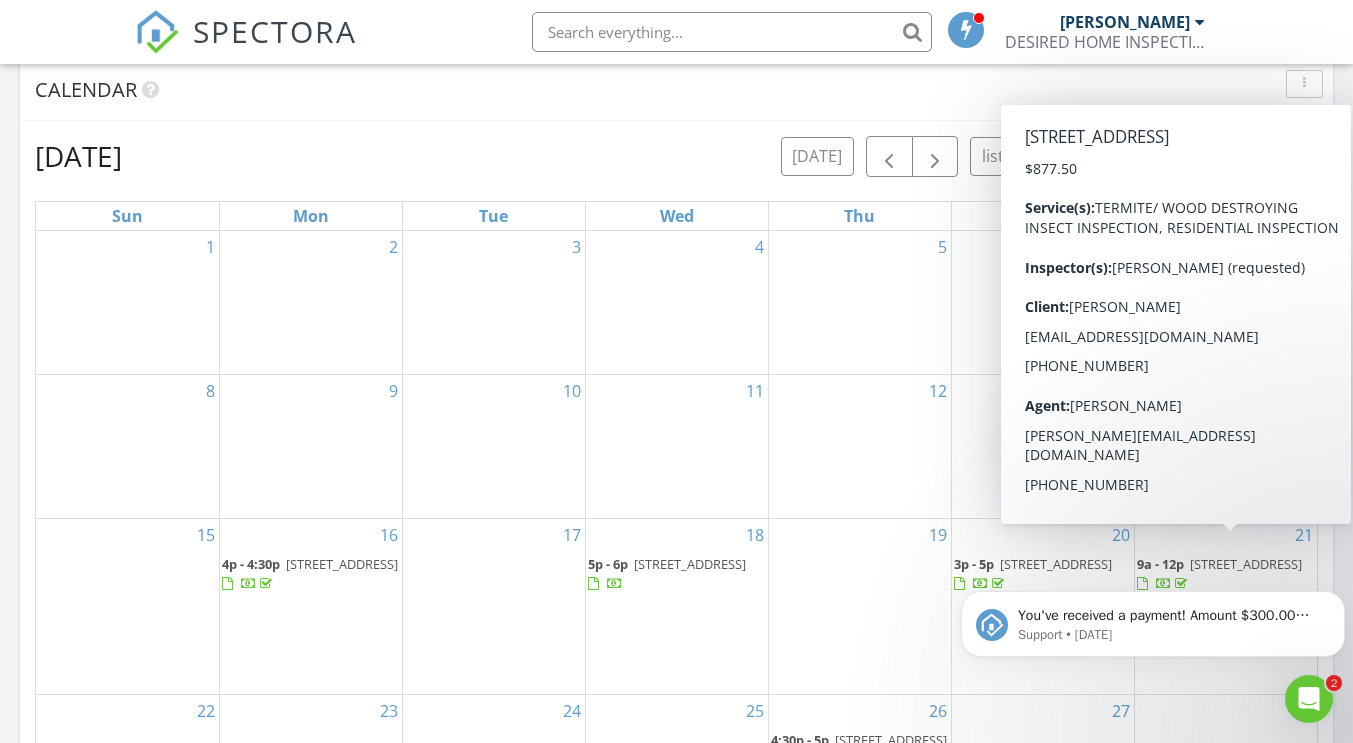 click on "39 Cedar St, Yonkers 10701" at bounding box center (1246, 564) 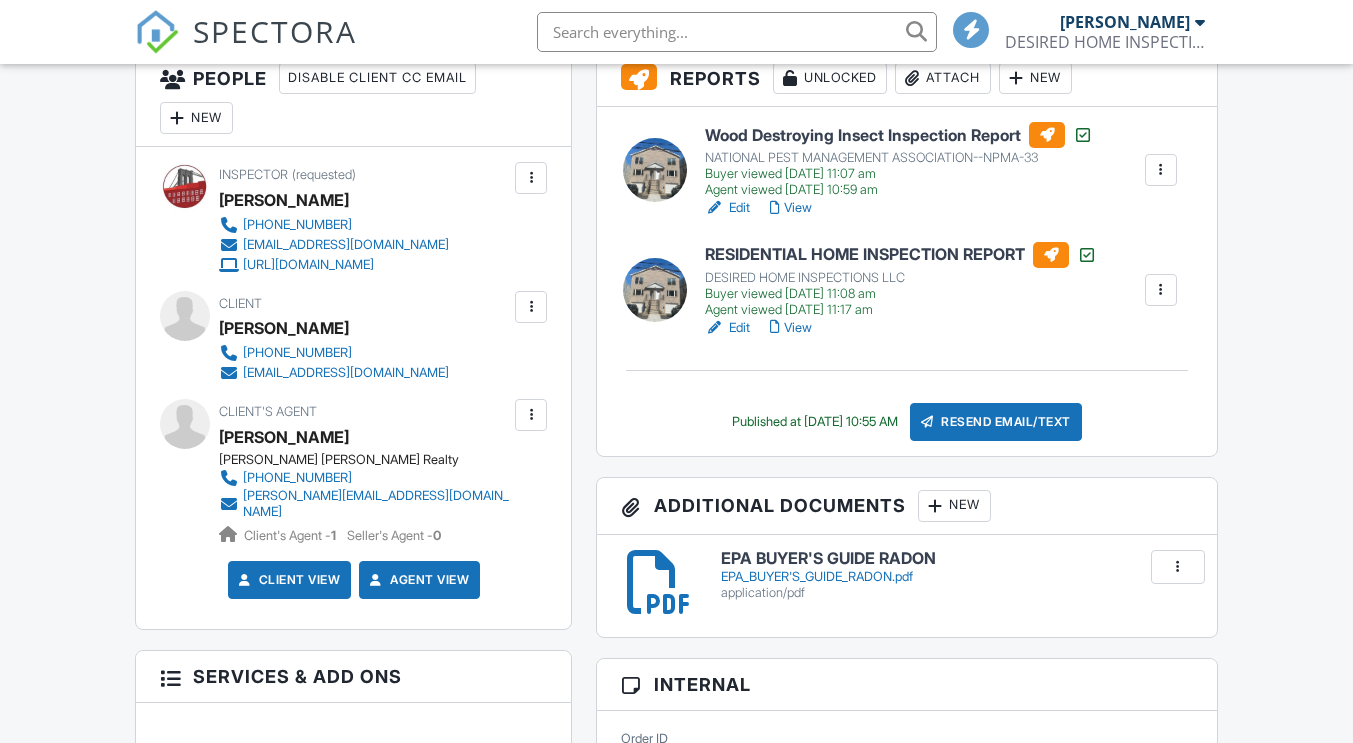 scroll, scrollTop: 572, scrollLeft: 0, axis: vertical 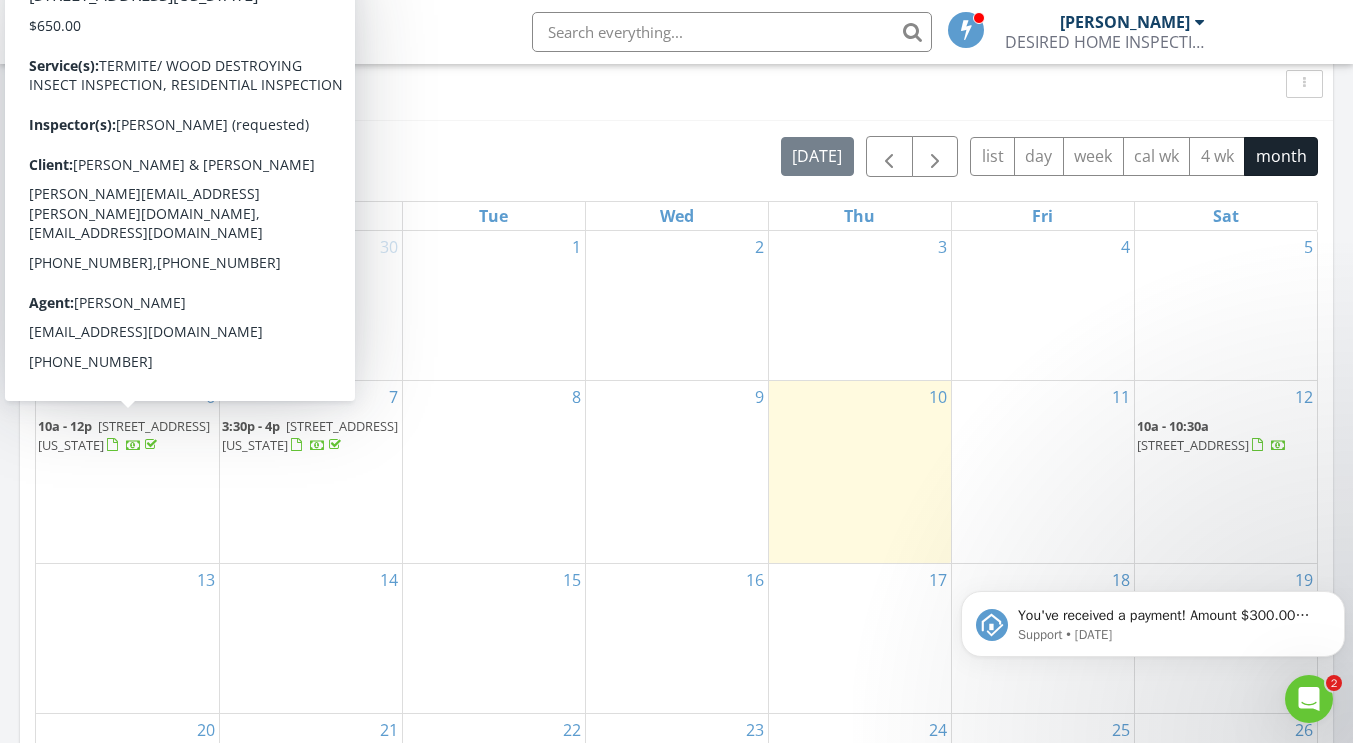 click on "41 5th Ave 2F, New York 10003" at bounding box center (124, 435) 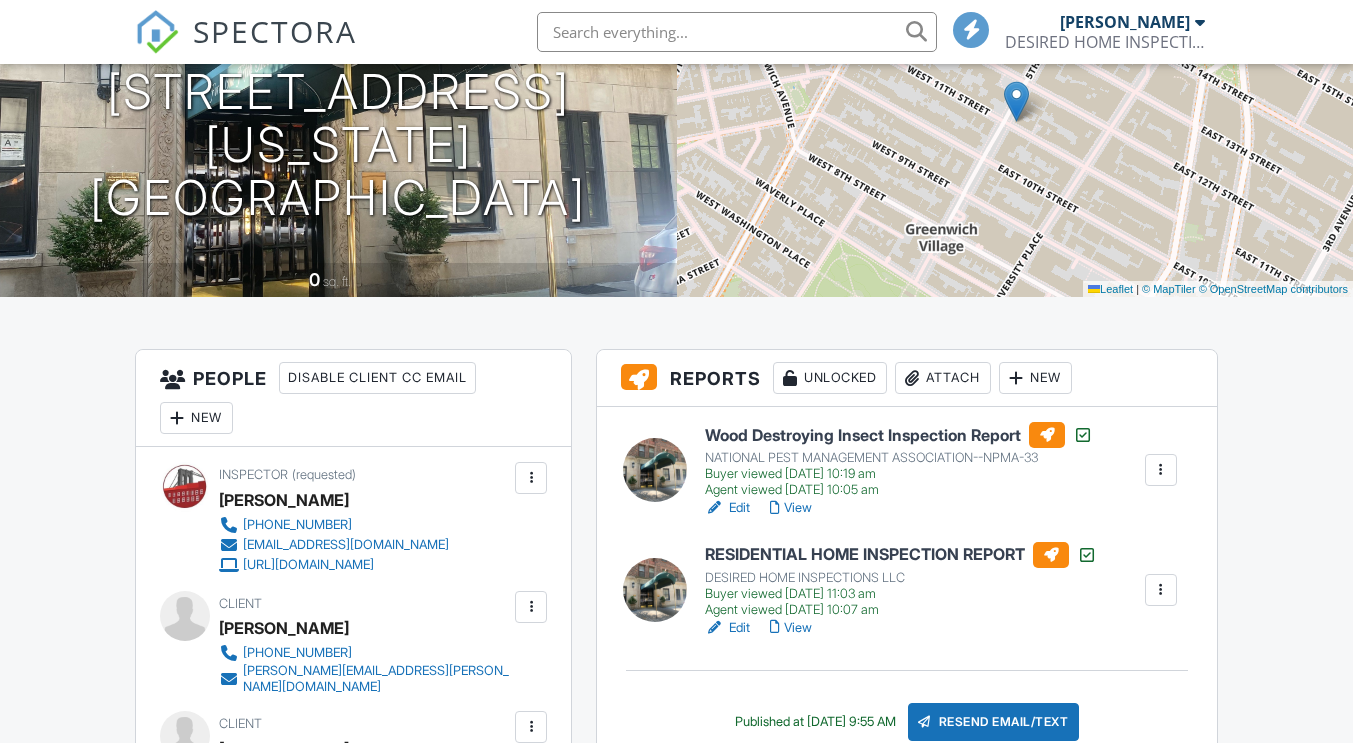 scroll, scrollTop: 347, scrollLeft: 0, axis: vertical 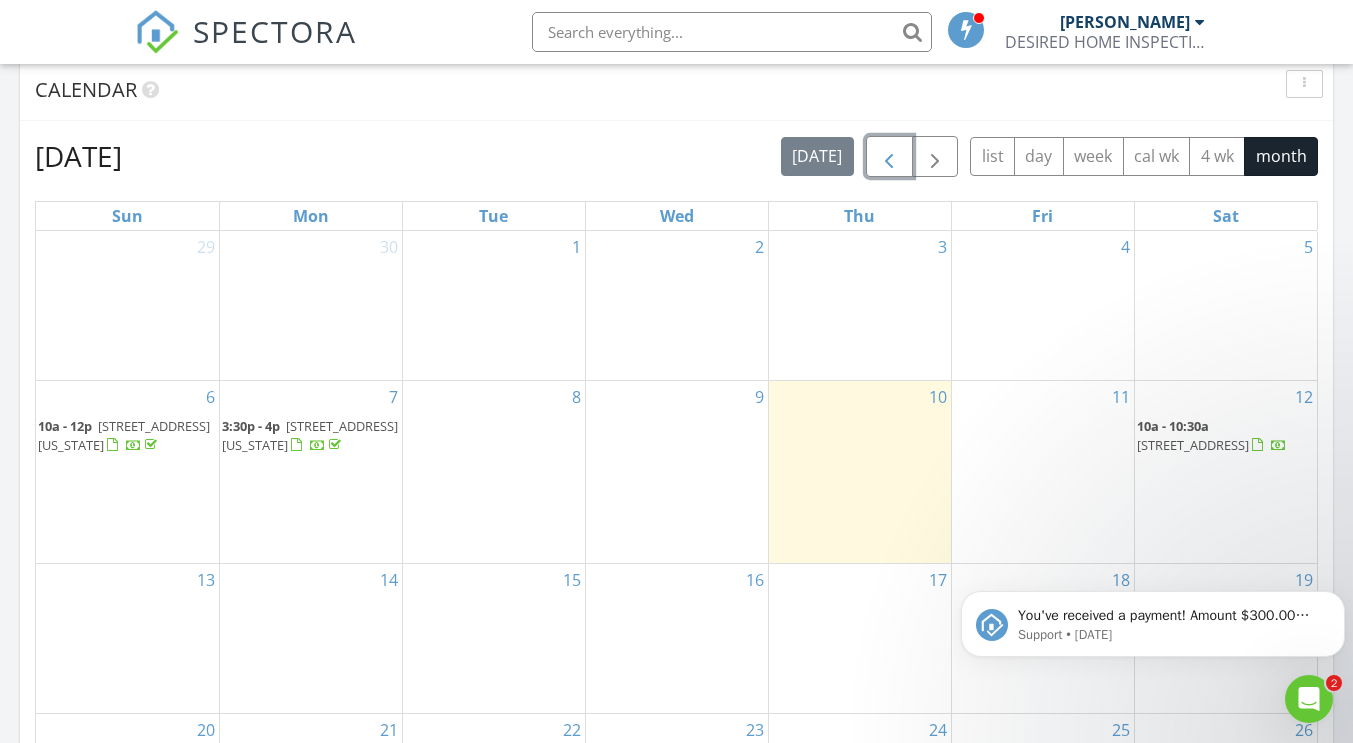 click at bounding box center (889, 157) 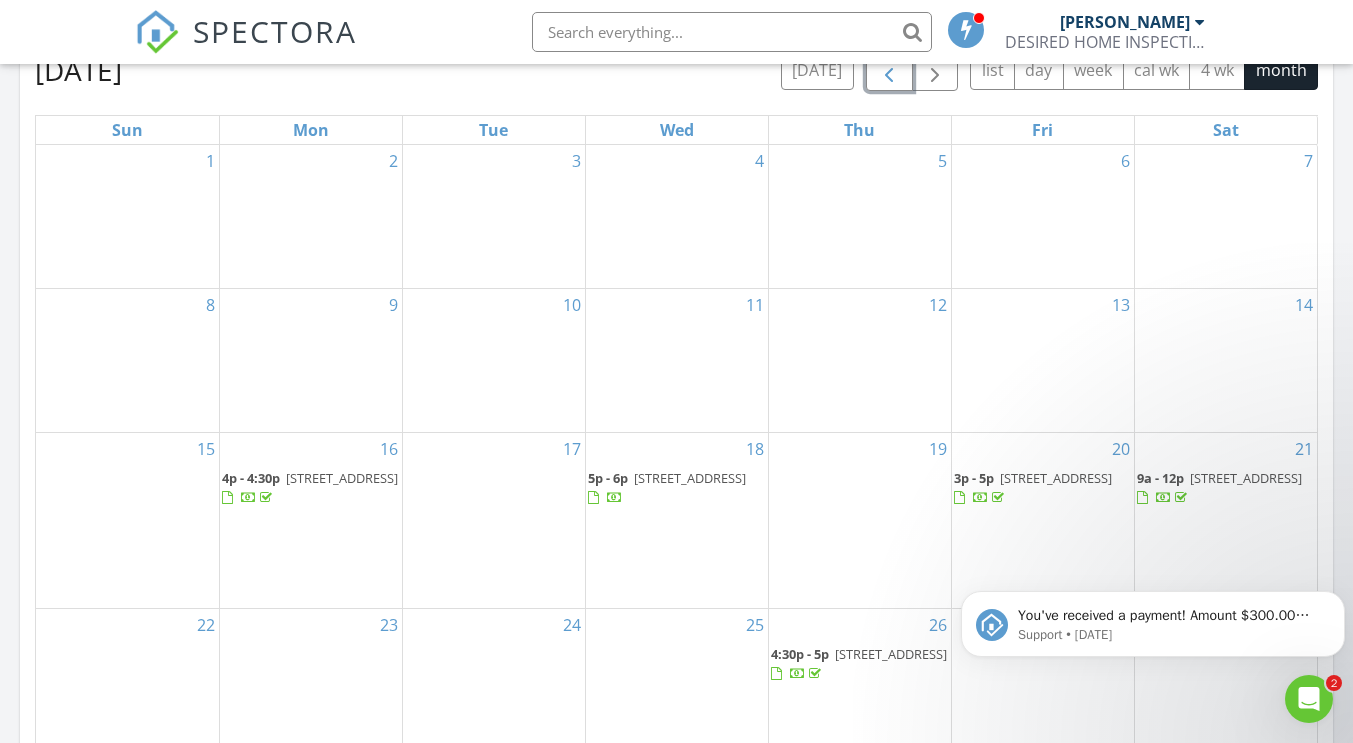 scroll, scrollTop: 933, scrollLeft: 0, axis: vertical 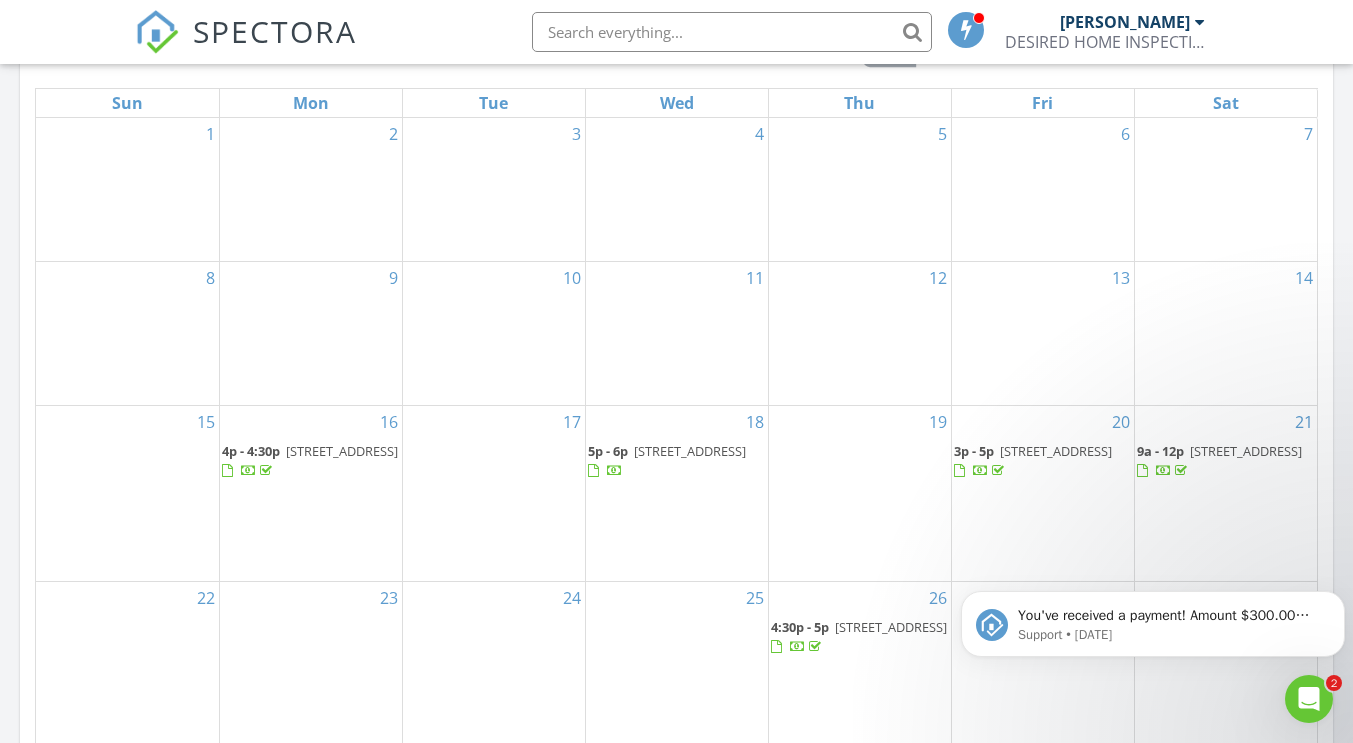 click on "3p - 5p
1270 E 51st St 5B, BROOKLYN 11234" at bounding box center [1043, 461] 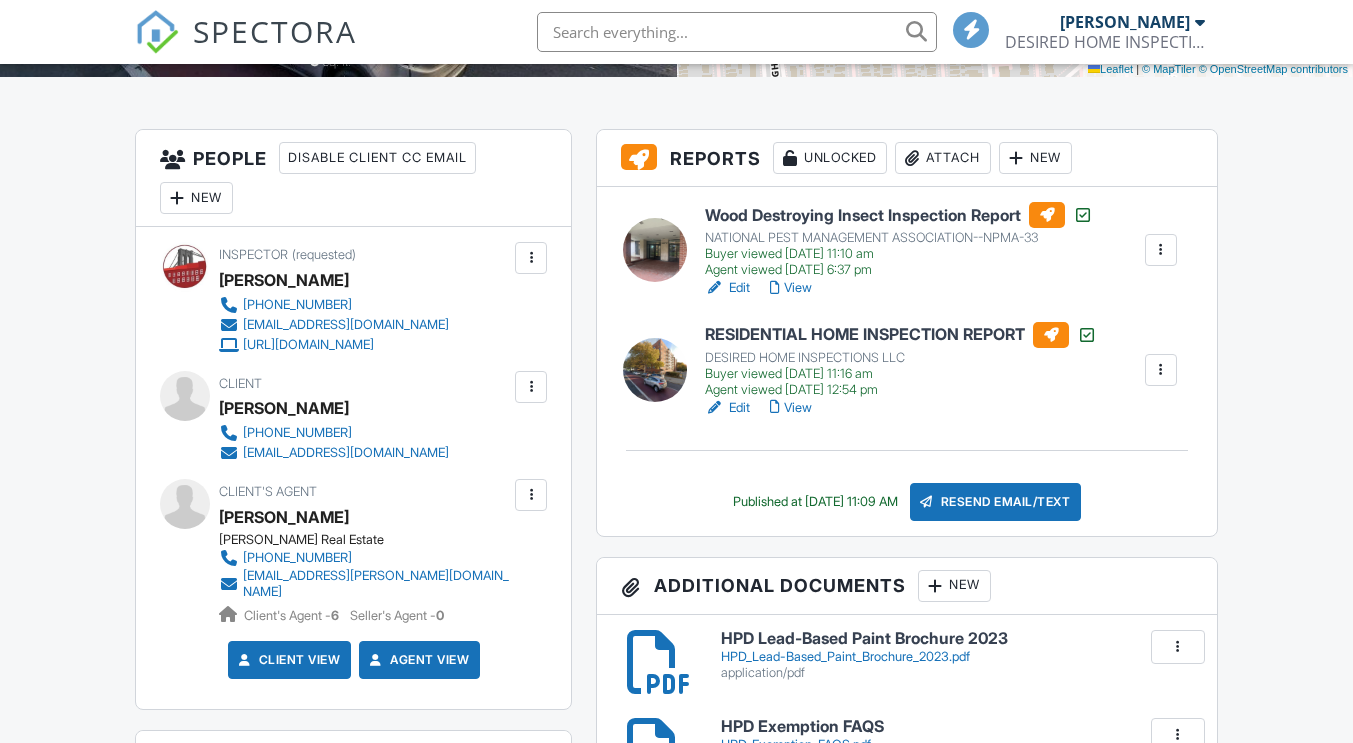 scroll, scrollTop: 457, scrollLeft: 0, axis: vertical 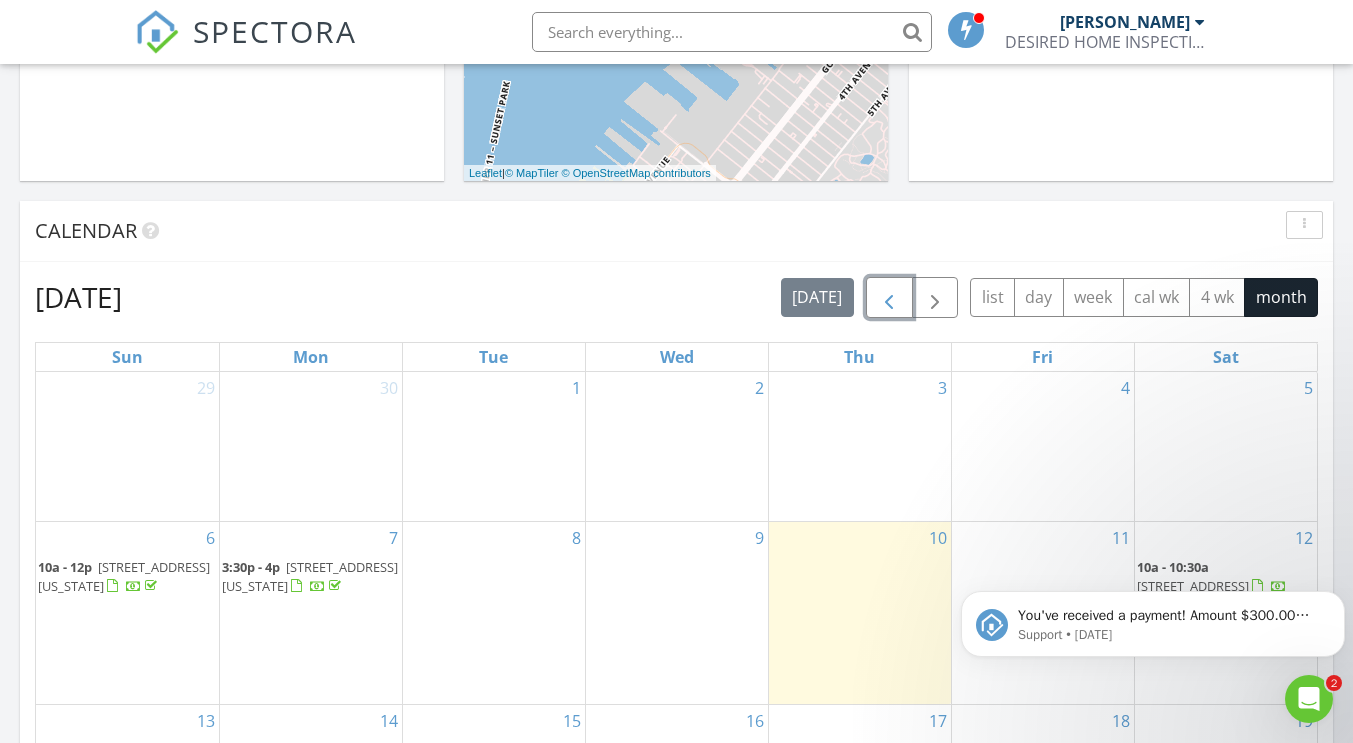 click at bounding box center (889, 298) 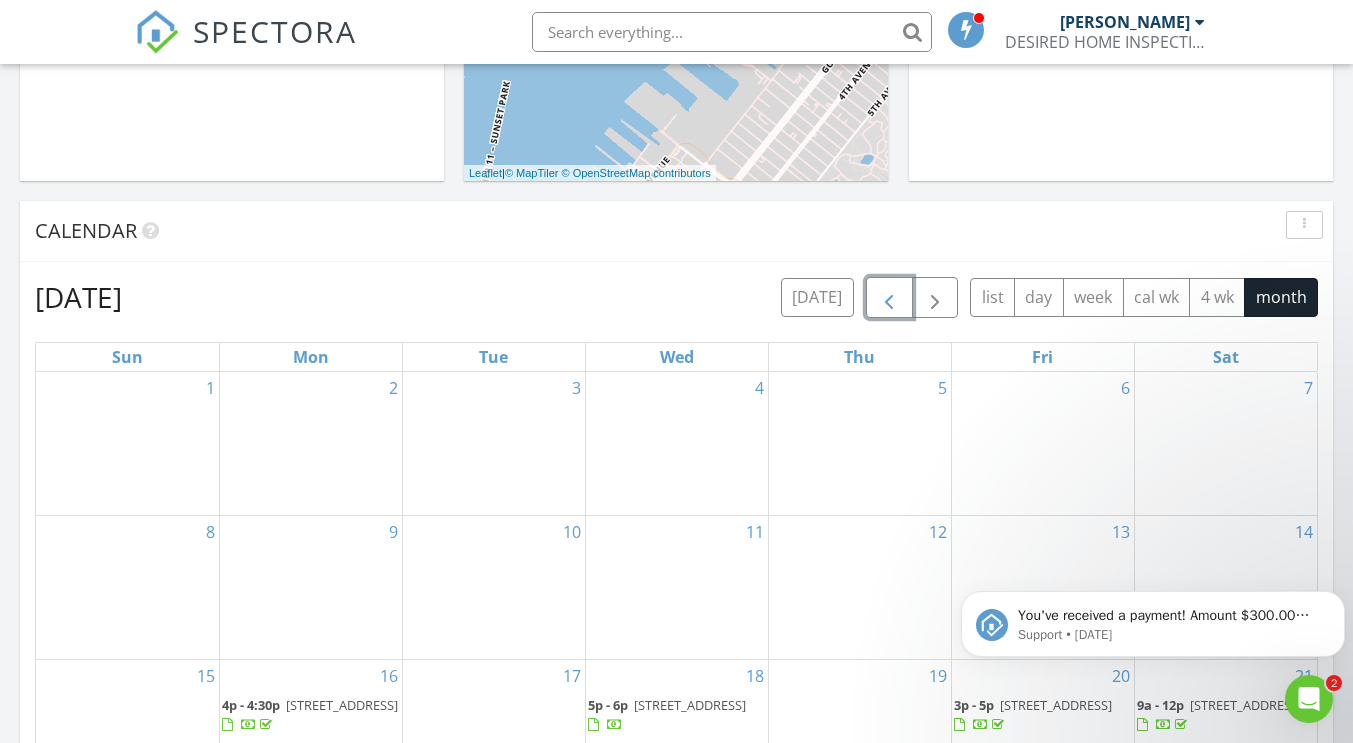 click at bounding box center (889, 298) 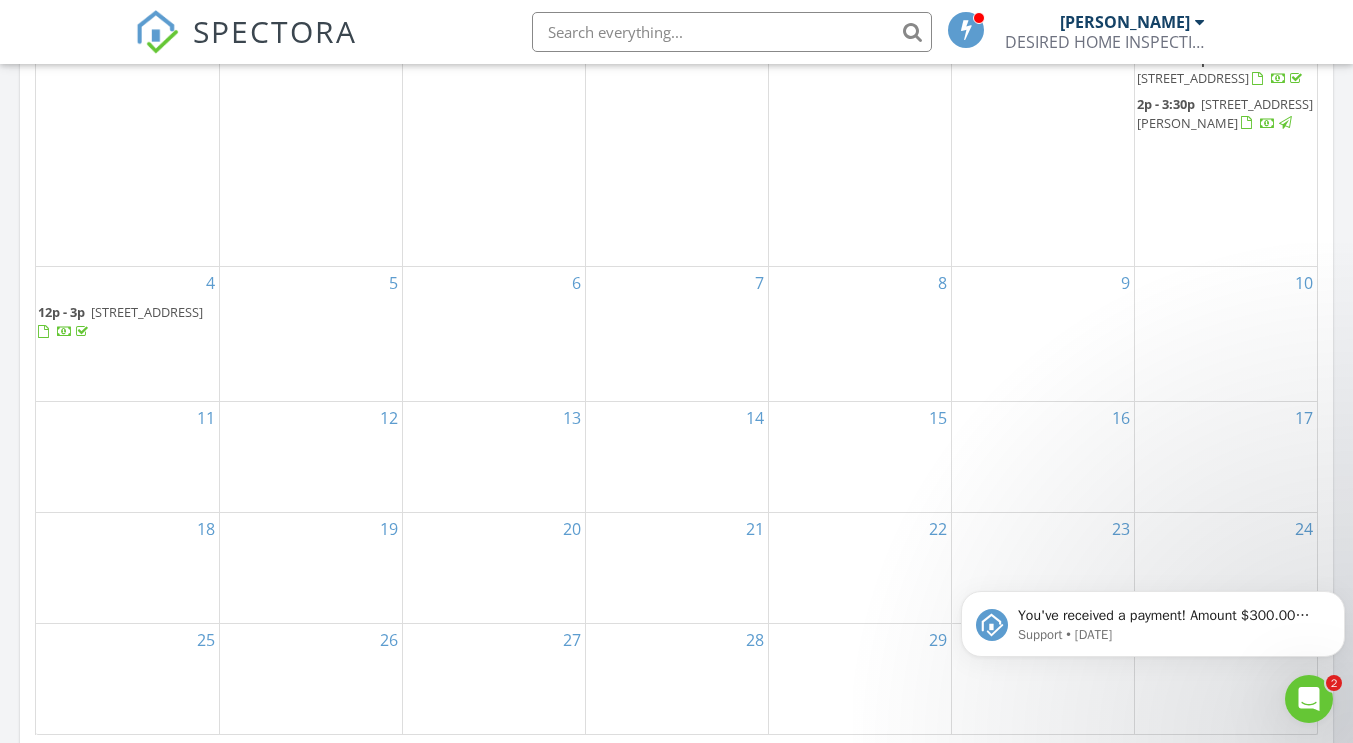 scroll, scrollTop: 1209, scrollLeft: 0, axis: vertical 